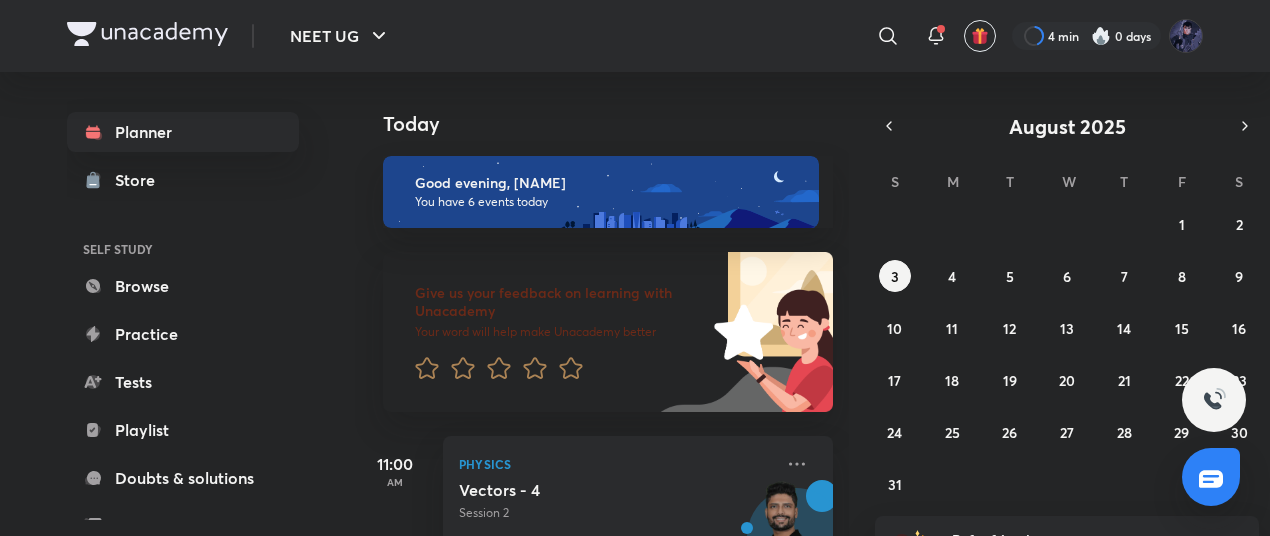 scroll, scrollTop: 0, scrollLeft: 0, axis: both 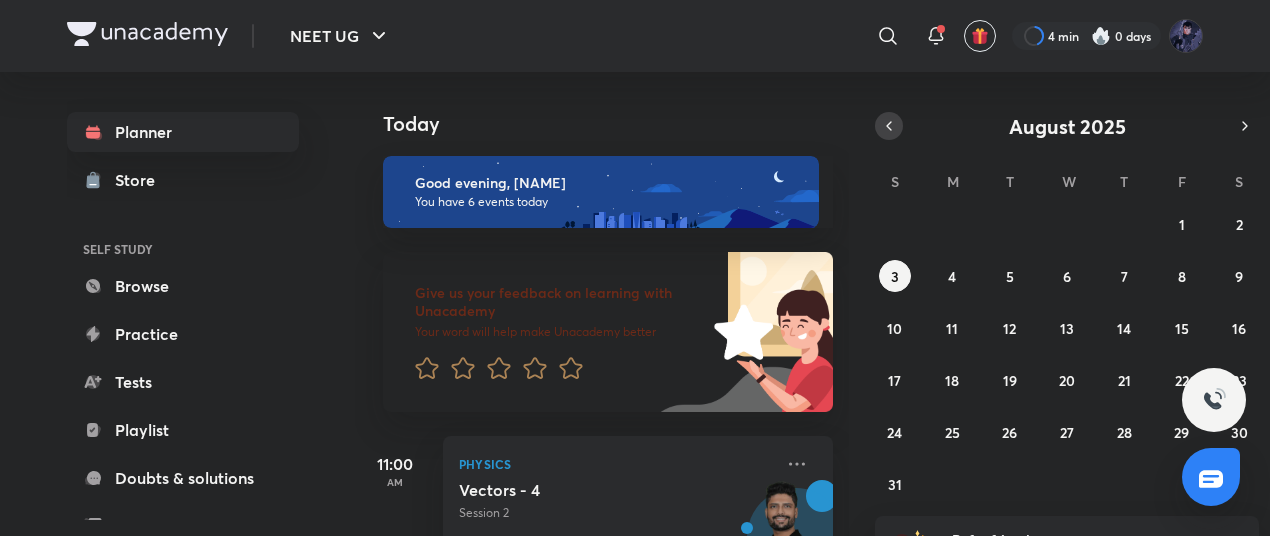 click 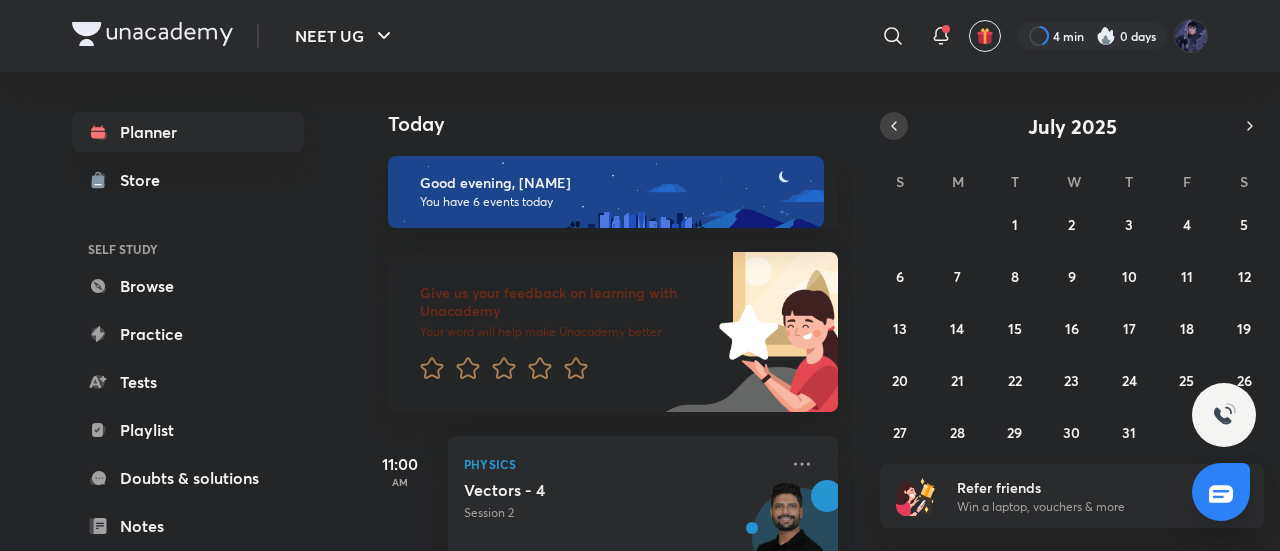 click 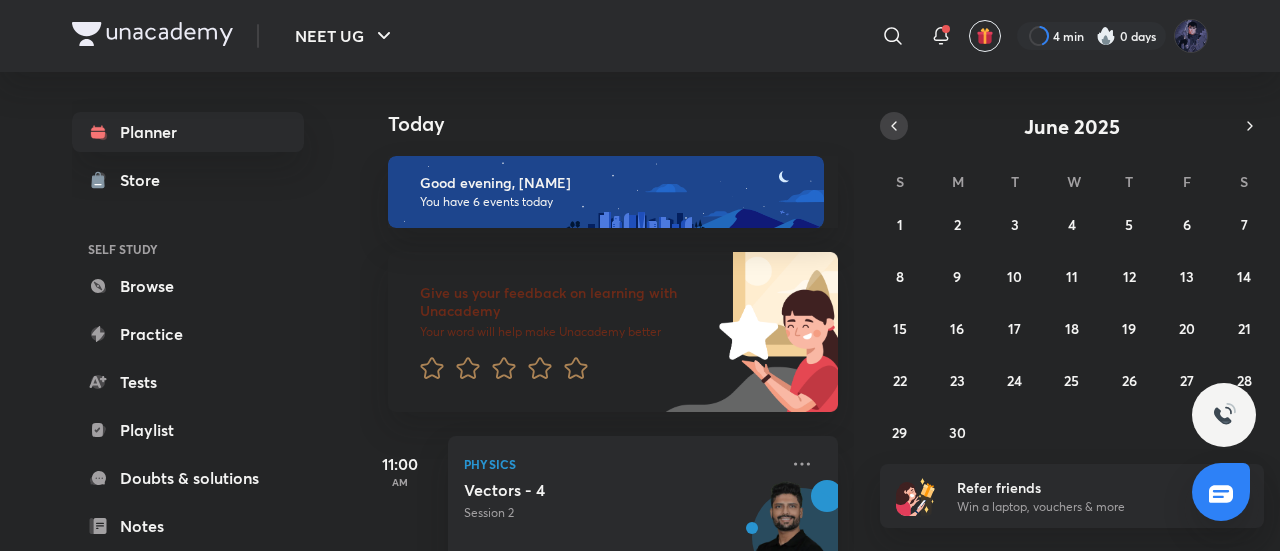 click 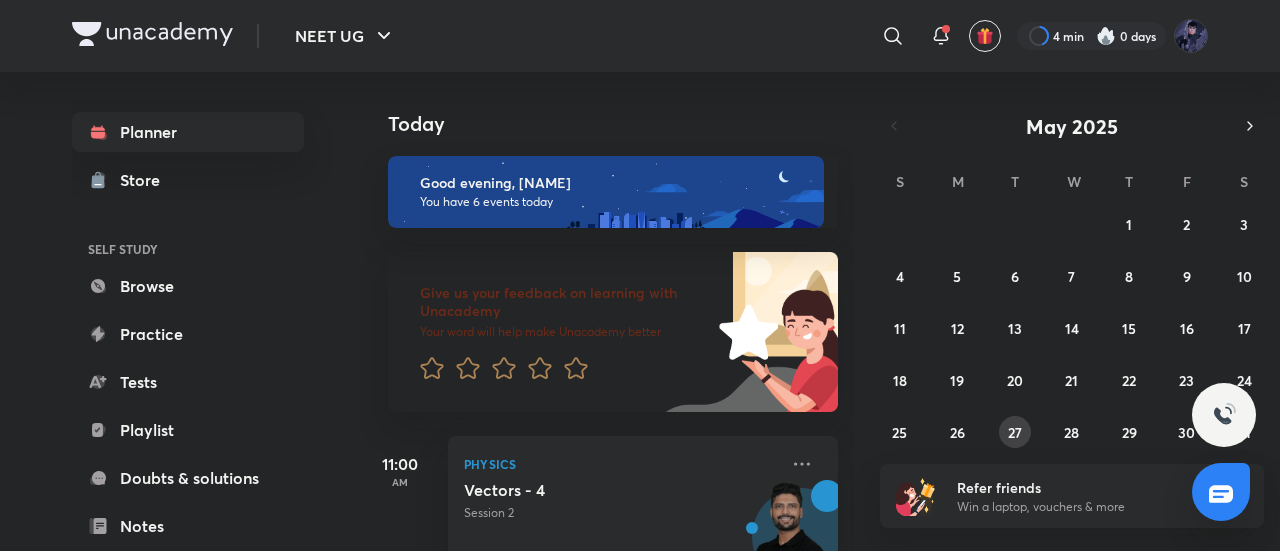 click on "27" at bounding box center (1015, 432) 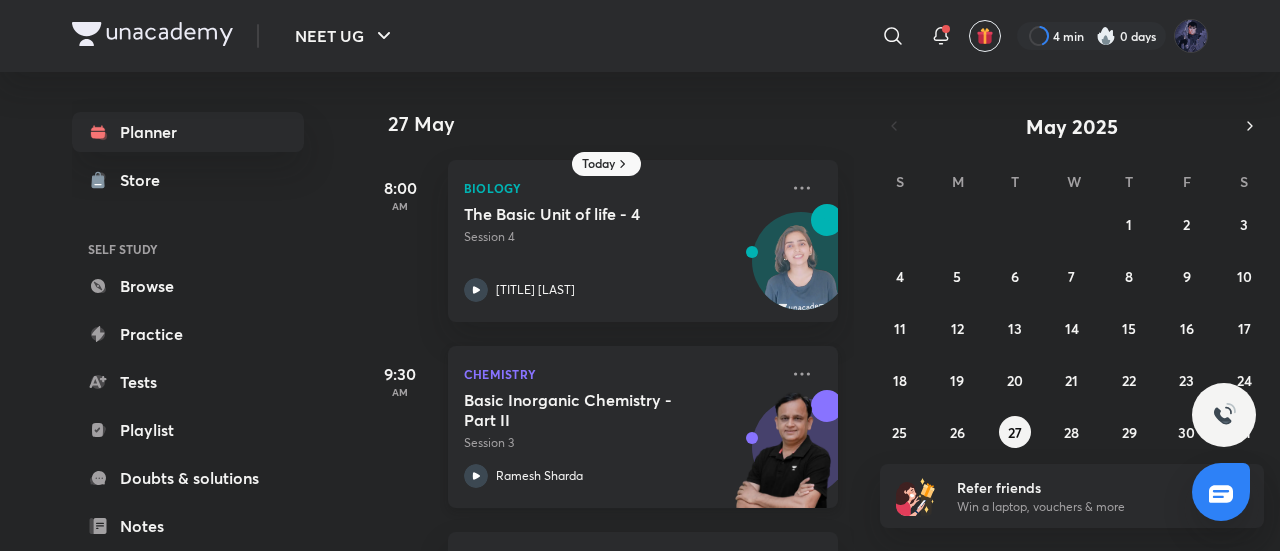 scroll, scrollTop: 174, scrollLeft: 0, axis: vertical 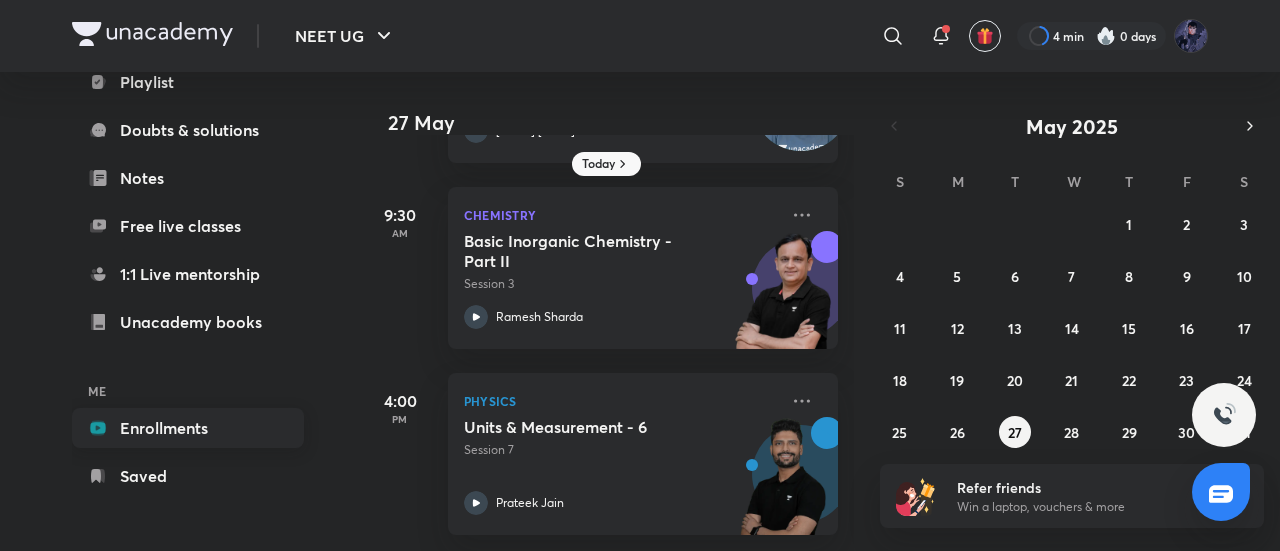 click on "Enrollments" at bounding box center [188, 428] 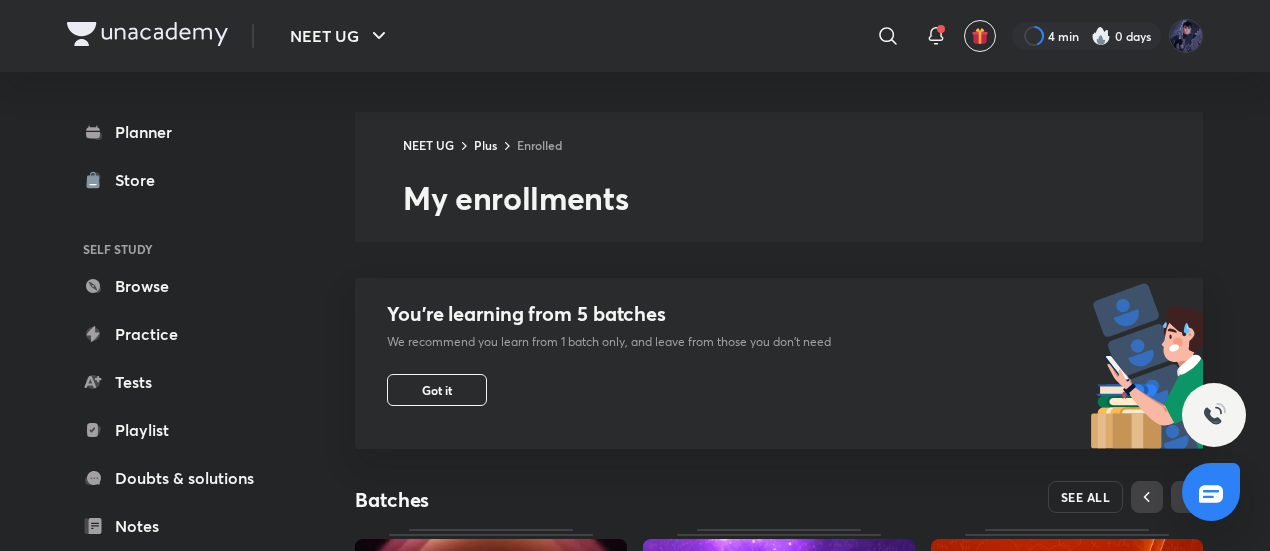 scroll, scrollTop: 378, scrollLeft: 0, axis: vertical 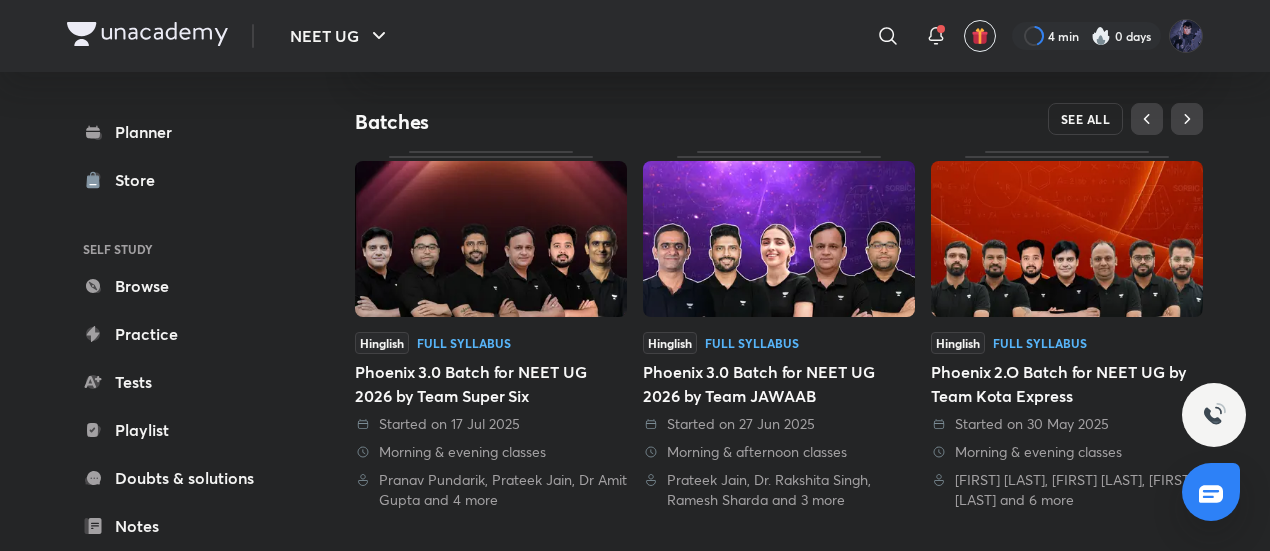 click on "SEE ALL" at bounding box center (1086, 119) 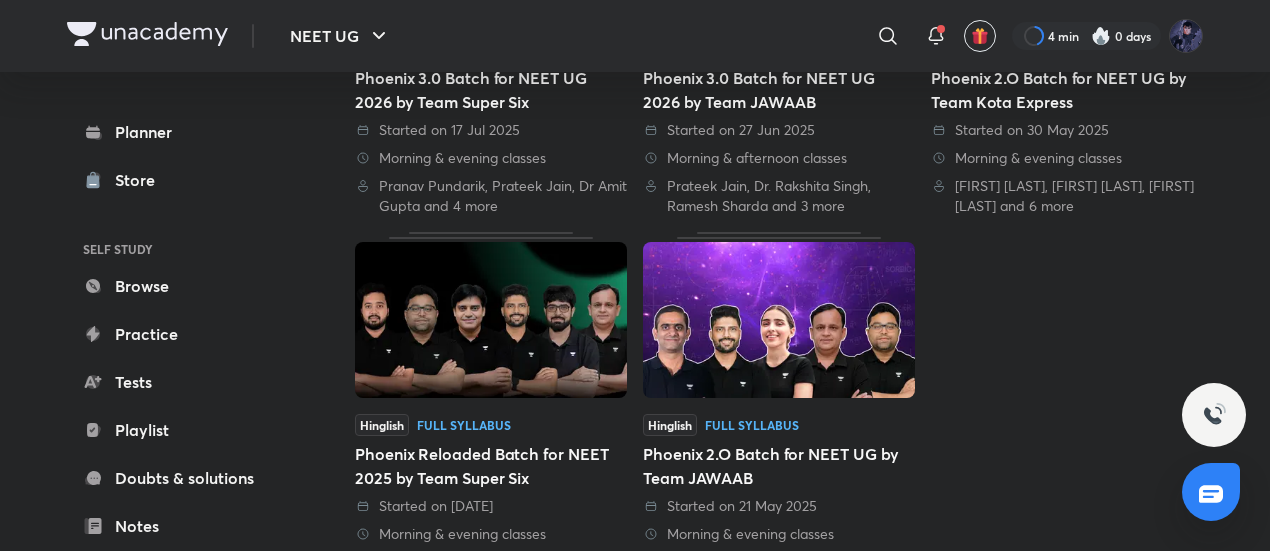scroll, scrollTop: 500, scrollLeft: 0, axis: vertical 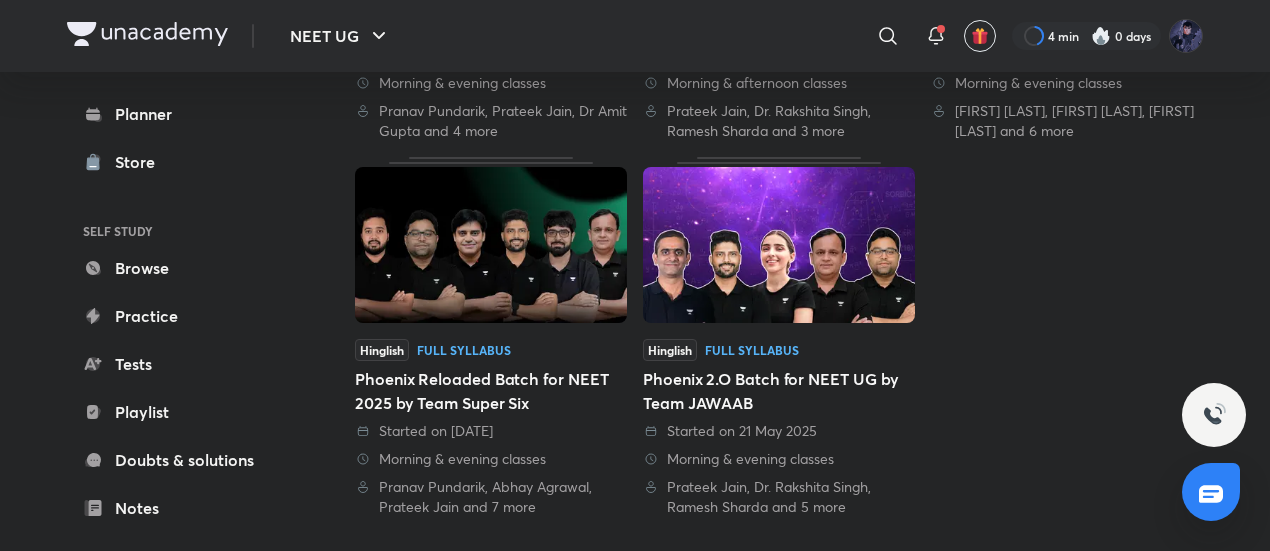 click on "Hinglish Full Syllabus" at bounding box center [491, 350] 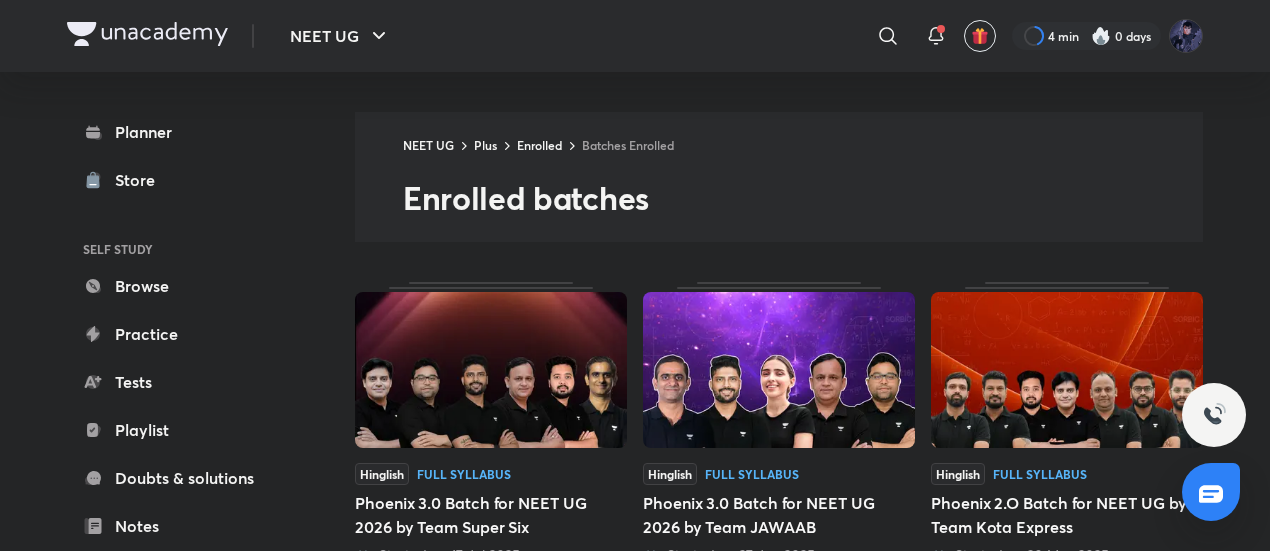 scroll, scrollTop: 302, scrollLeft: 0, axis: vertical 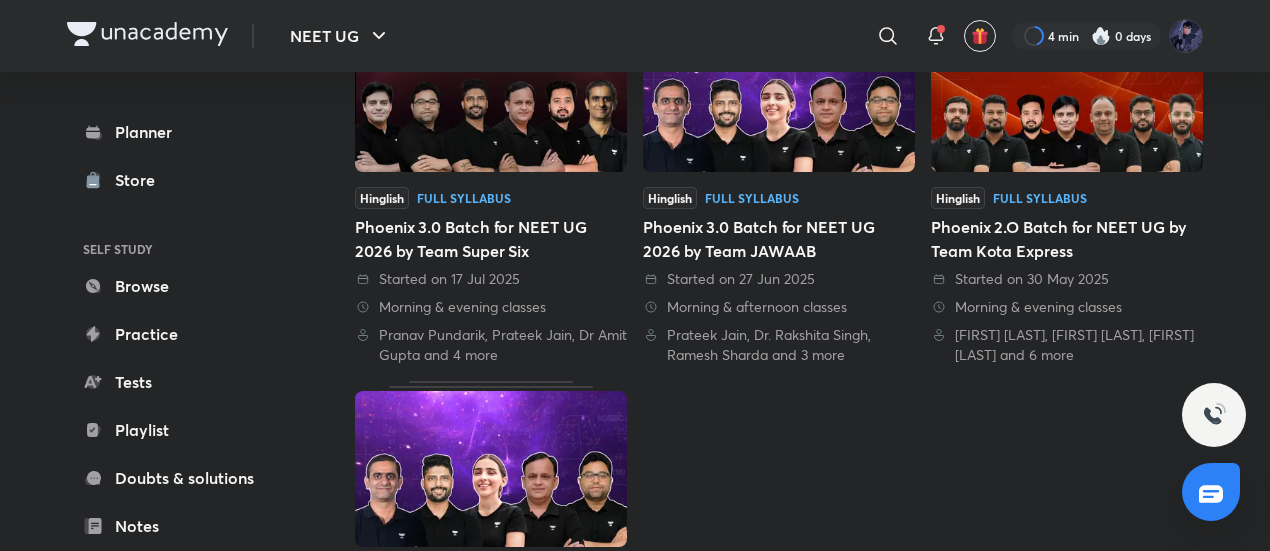 click on "Phoenix 3.0 Batch for NEET UG 2026 by Team JAWAAB" at bounding box center [779, 239] 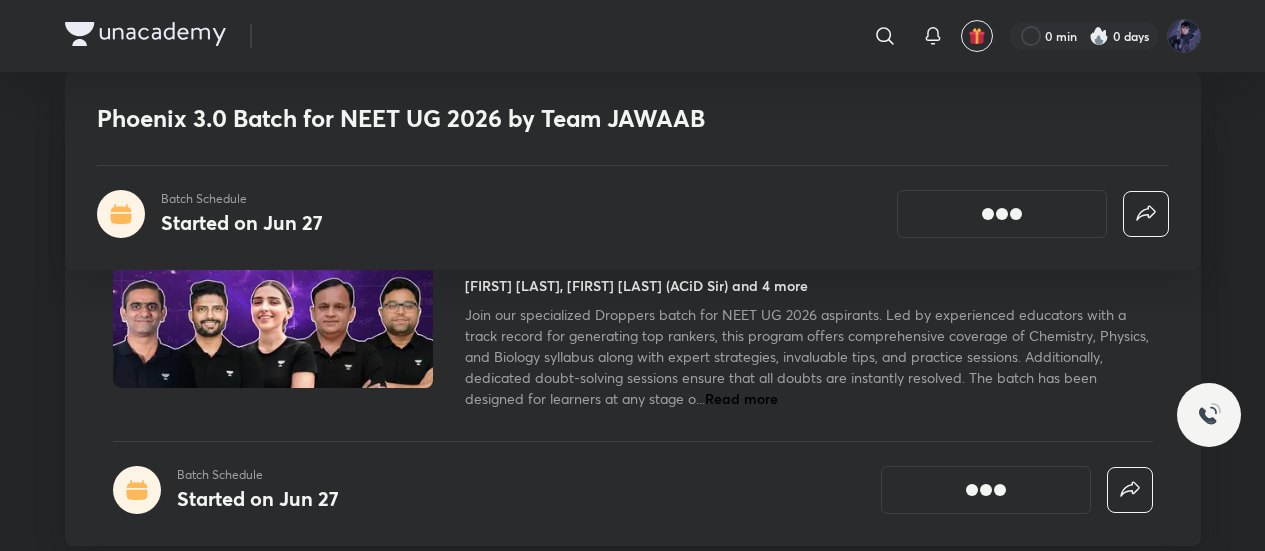 scroll, scrollTop: 321, scrollLeft: 0, axis: vertical 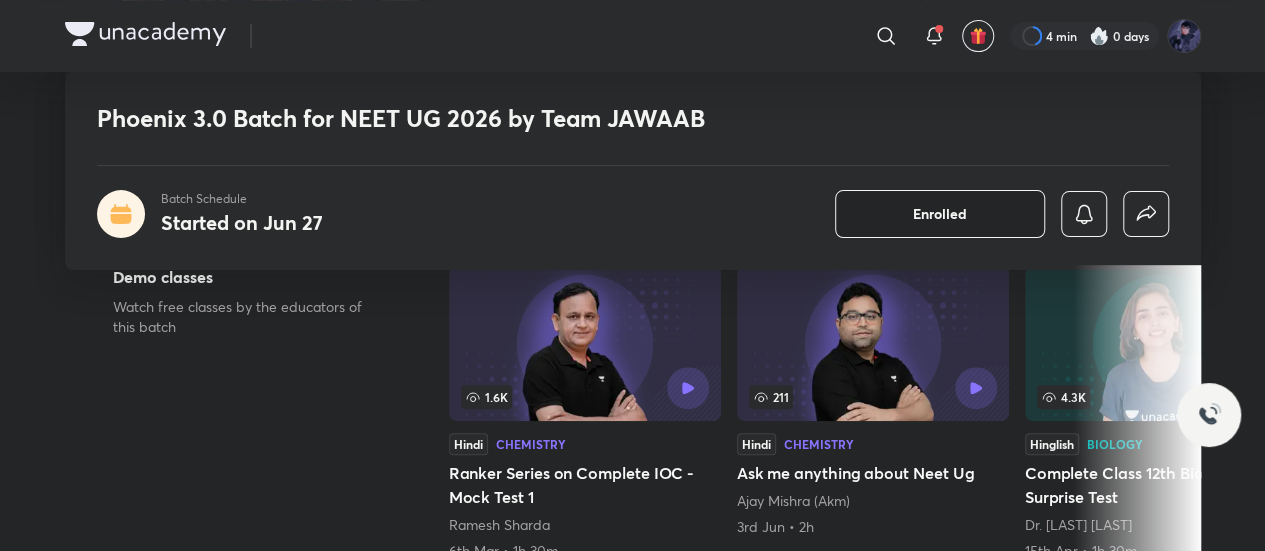 click on "Enrolled" at bounding box center (940, 214) 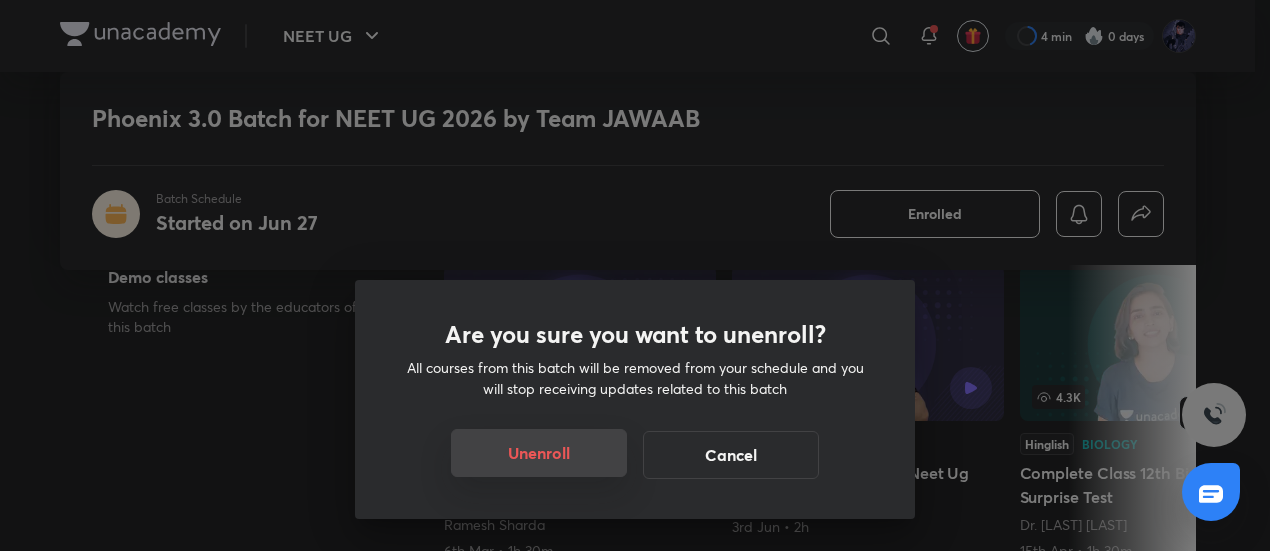 click on "Unenroll" at bounding box center [539, 453] 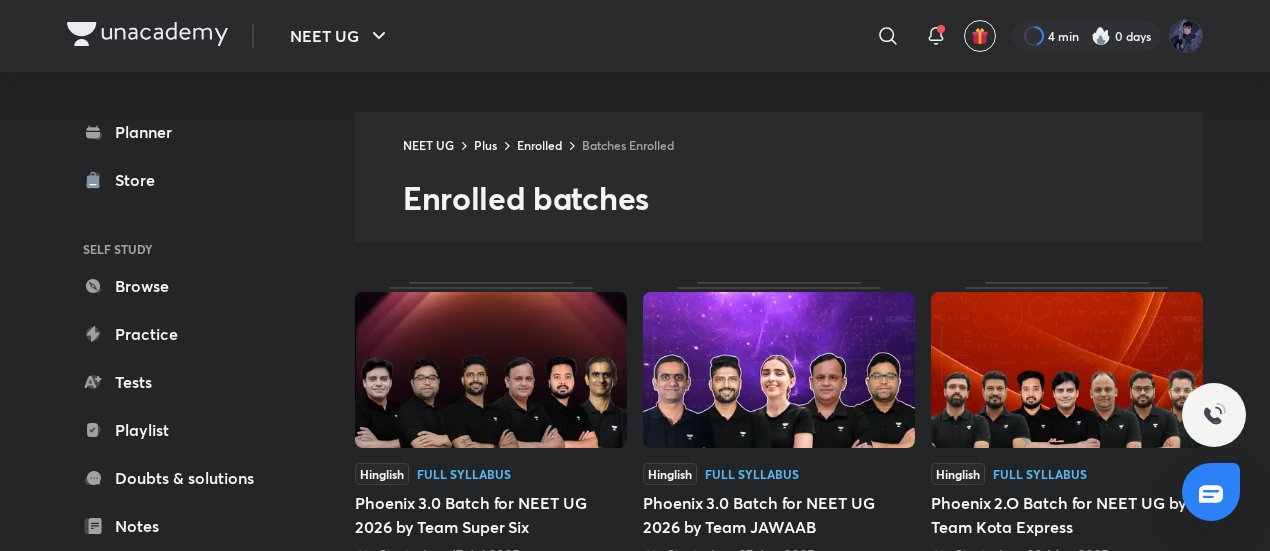 scroll, scrollTop: 276, scrollLeft: 0, axis: vertical 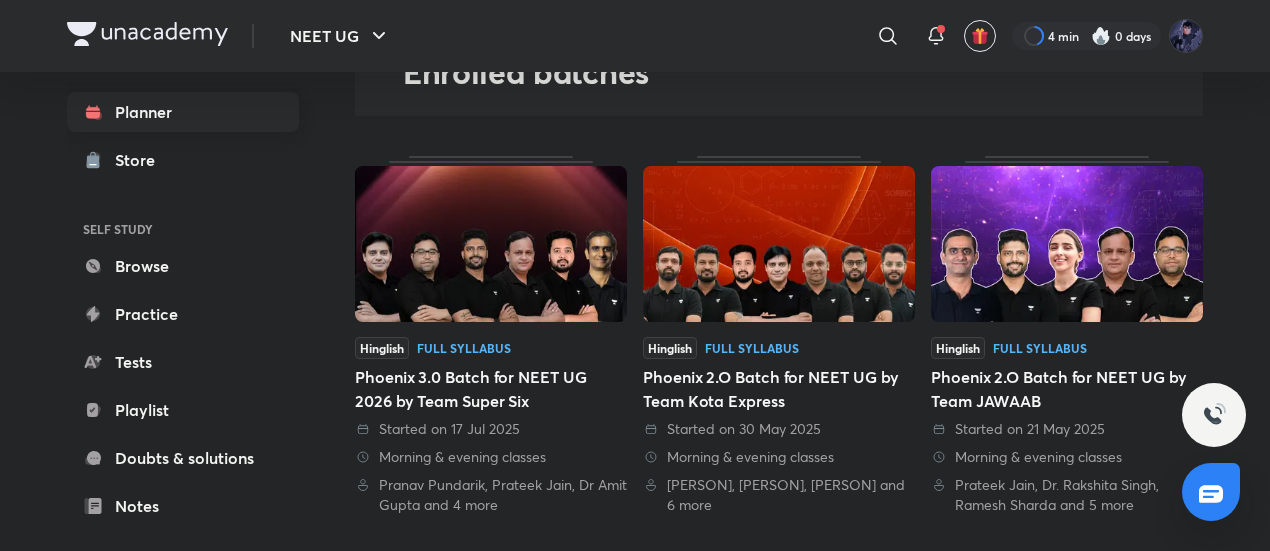 click on "Planner" at bounding box center (183, 112) 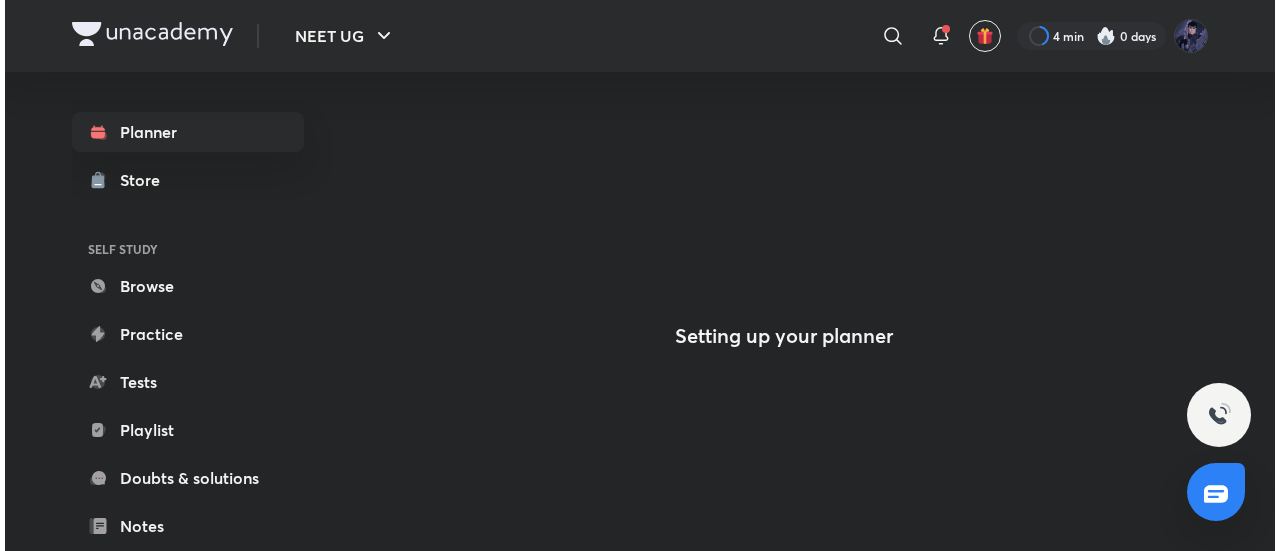 scroll, scrollTop: 0, scrollLeft: 0, axis: both 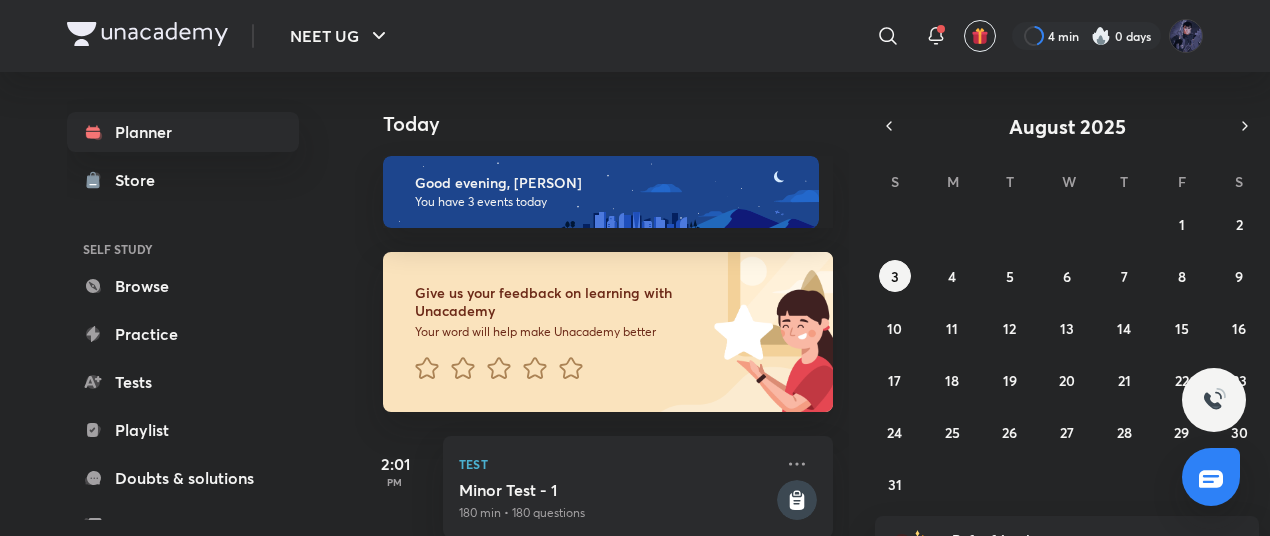 click on "August 2025 S M T W T F S 27 28 29 30 31 1 2 3 4 5 6 7 8 9 10 11 12 13 14 15 16 17 18 19 20 21 22 23 24 25 26 27 28 29 30 31 1 2 3 4 5 6" at bounding box center [1067, 306] 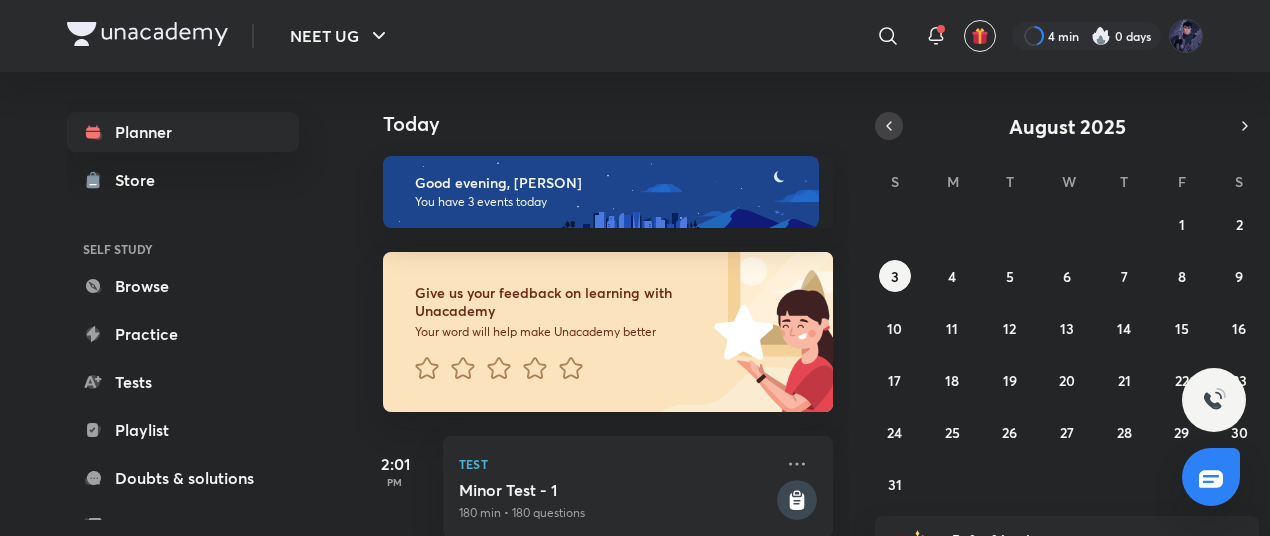 click 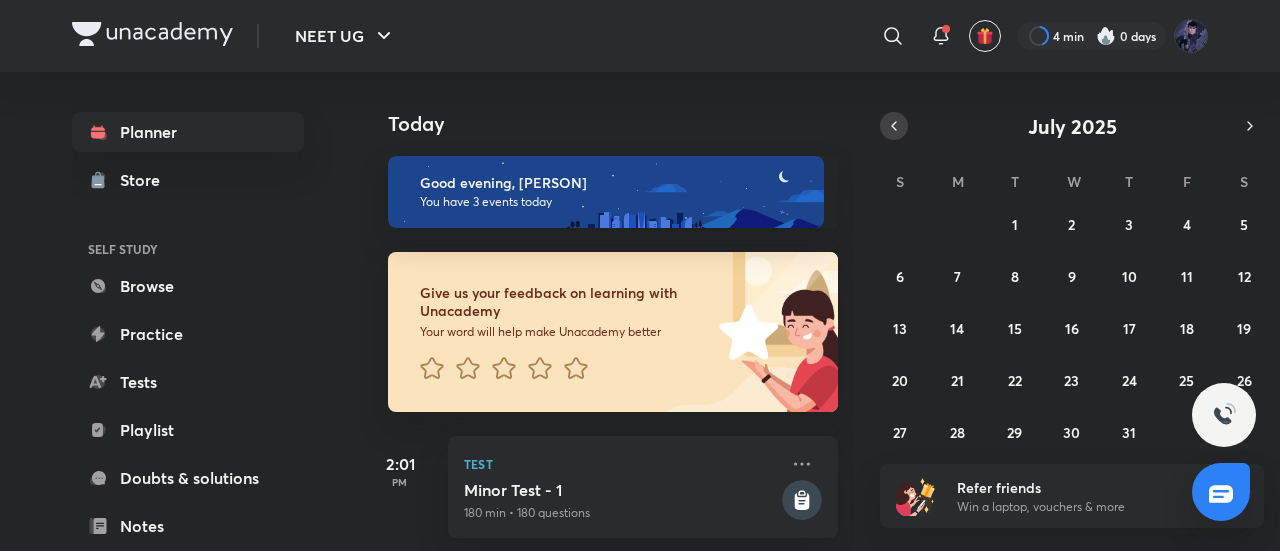 click 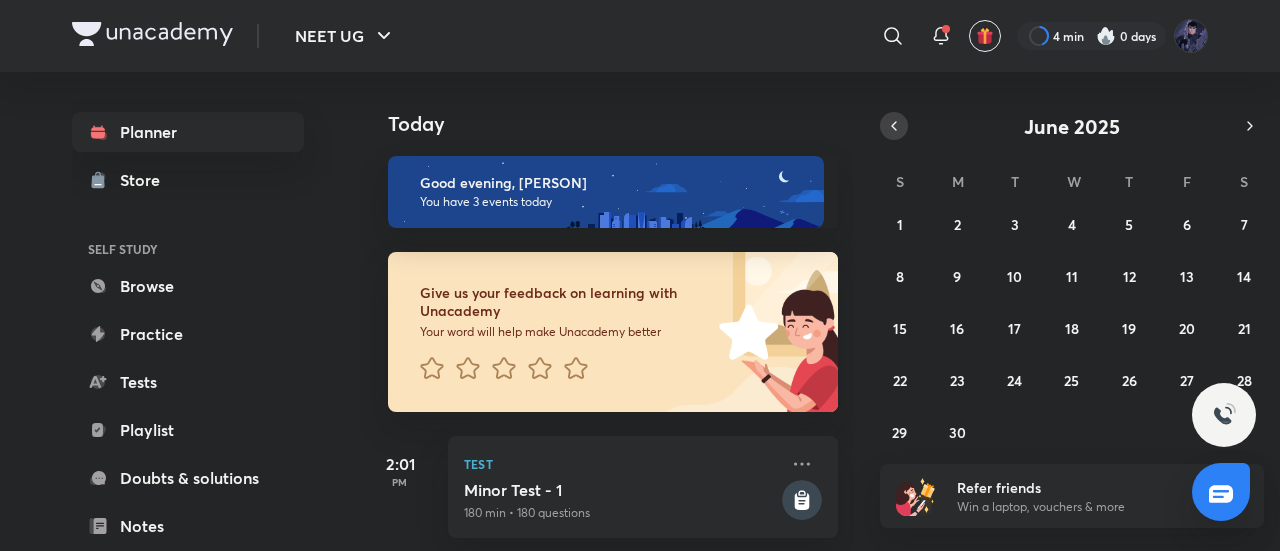 click 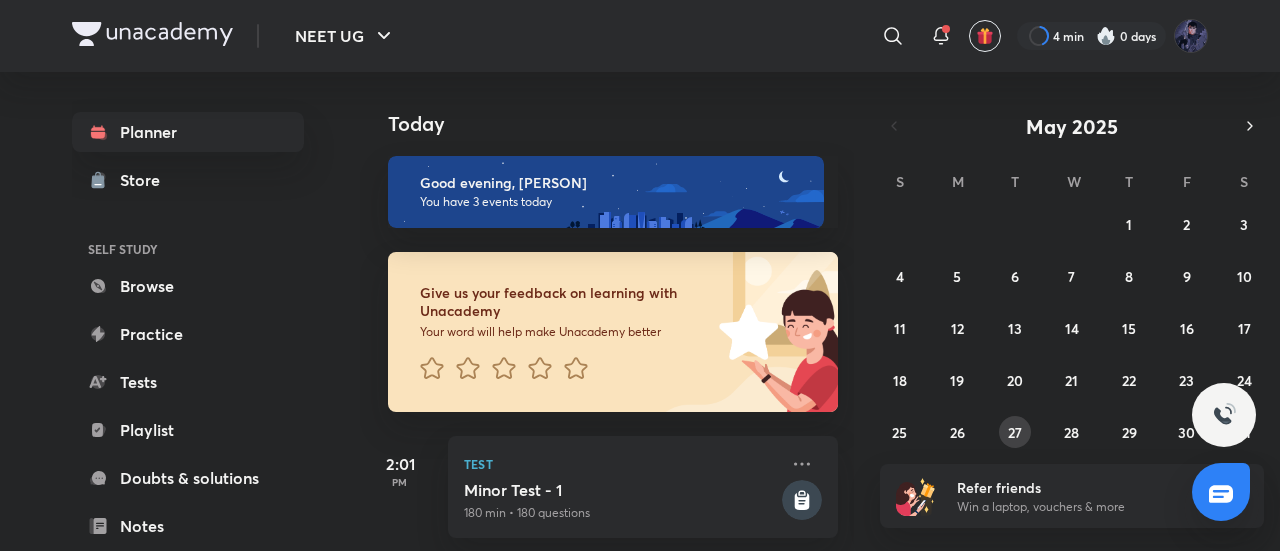 click on "27" at bounding box center [1015, 432] 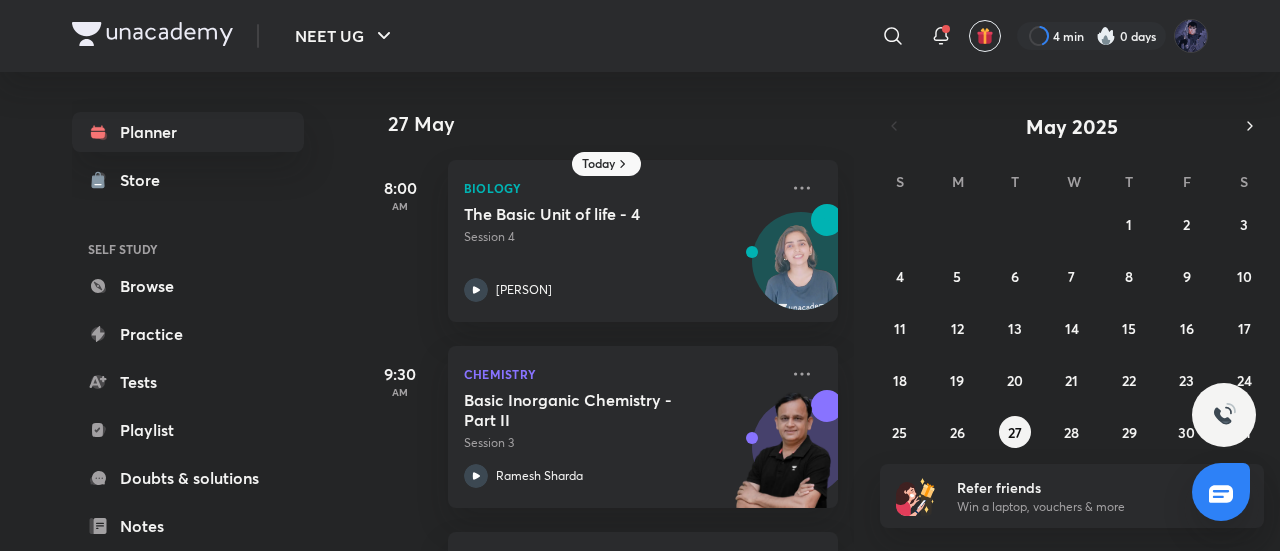 scroll, scrollTop: 174, scrollLeft: 0, axis: vertical 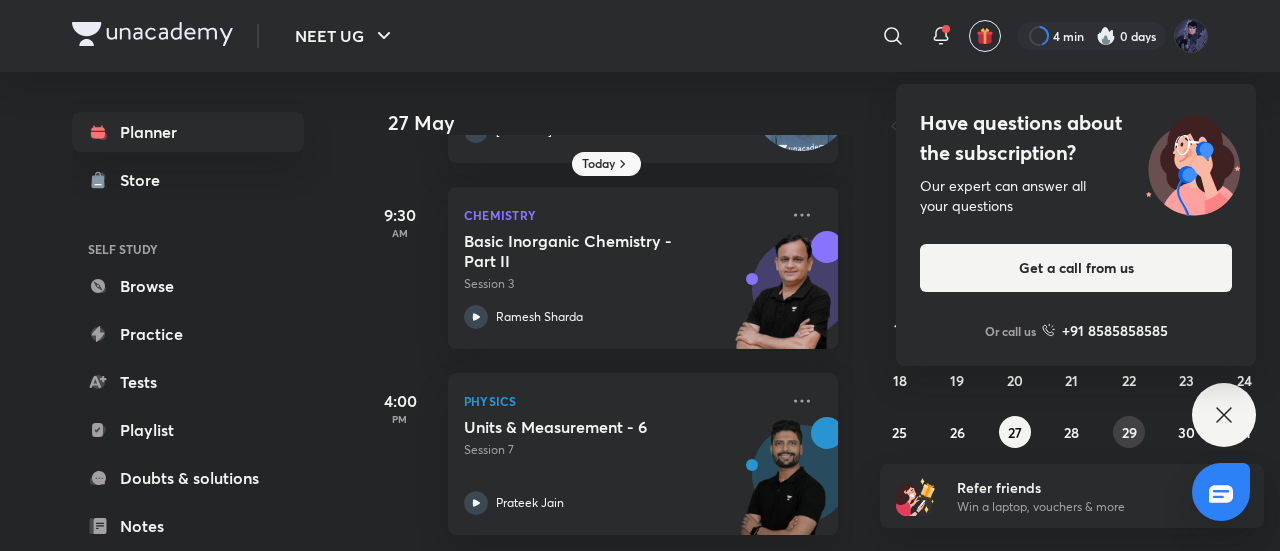click on "29" at bounding box center [1129, 432] 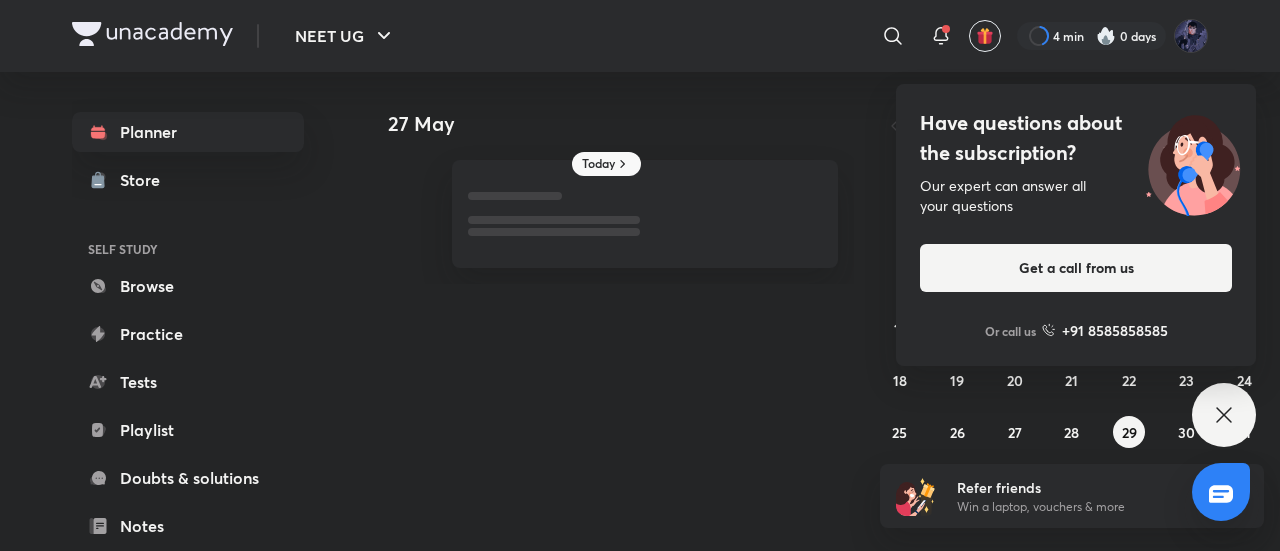 click 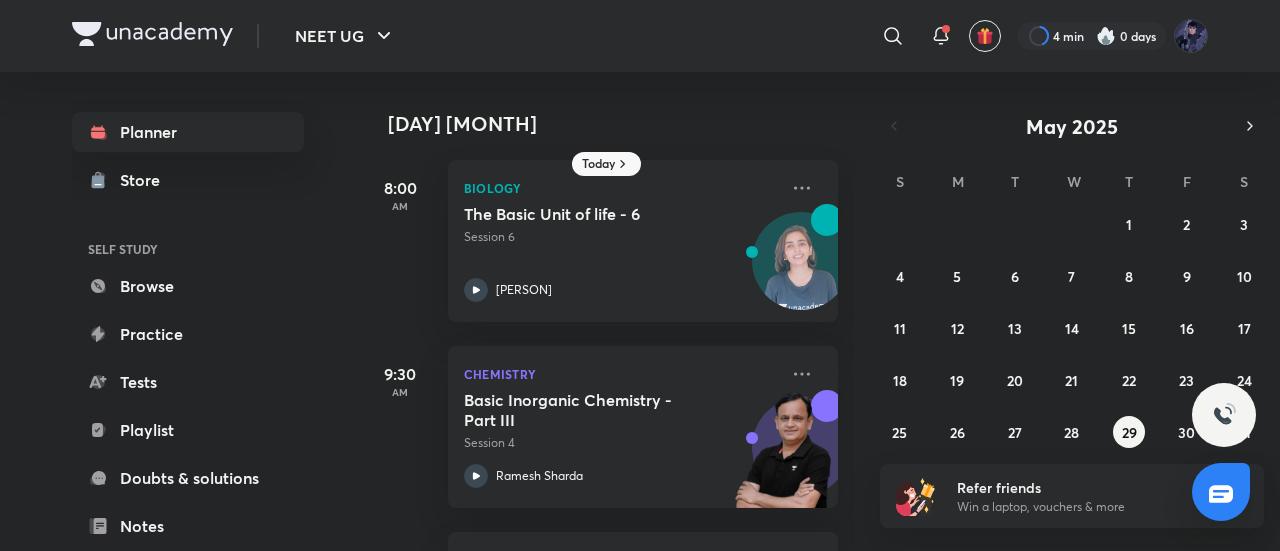 scroll, scrollTop: 174, scrollLeft: 0, axis: vertical 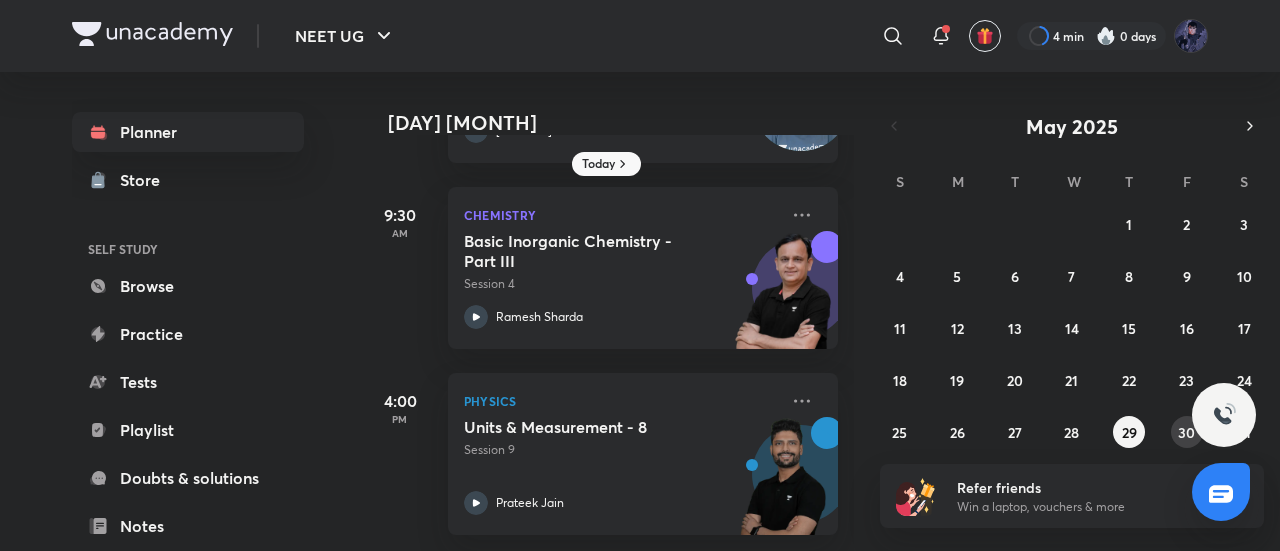 click on "30" at bounding box center (1187, 432) 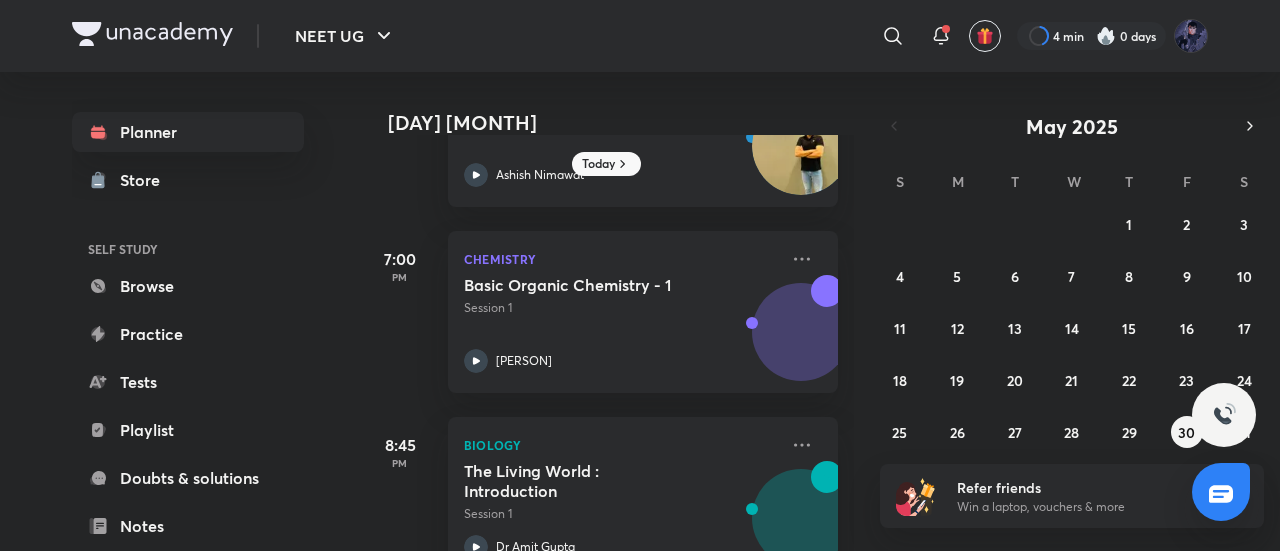 scroll, scrollTop: 918, scrollLeft: 0, axis: vertical 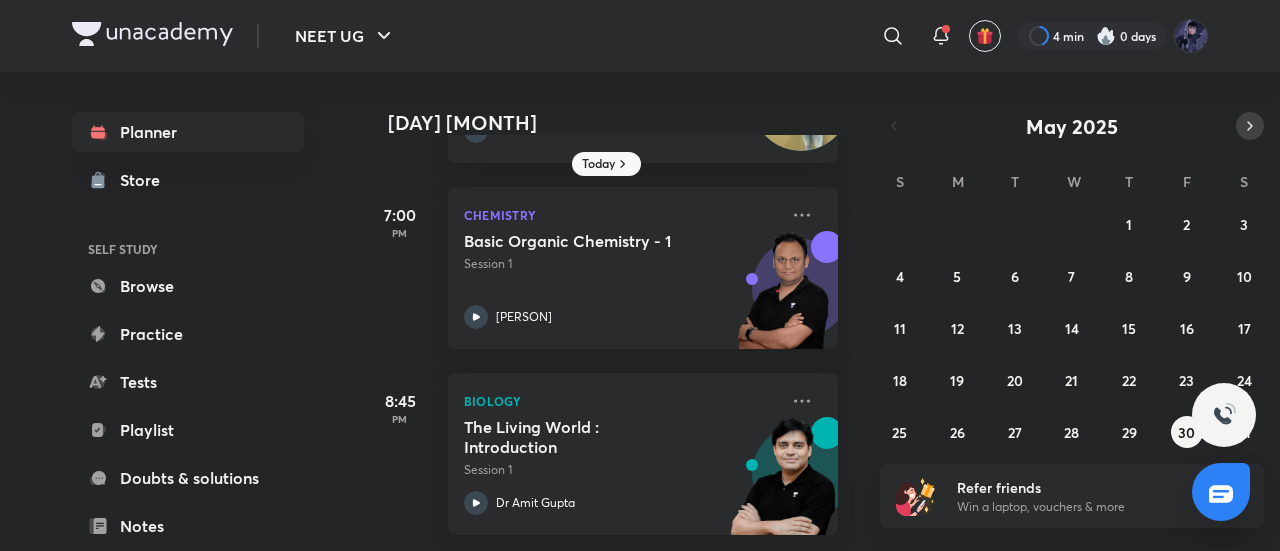 click 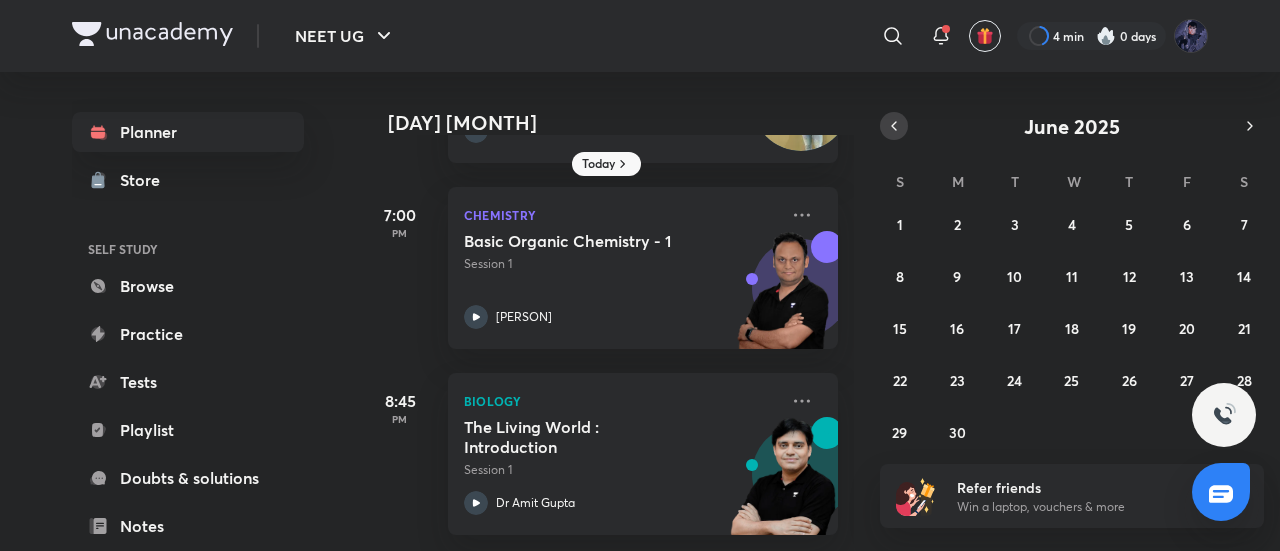 click 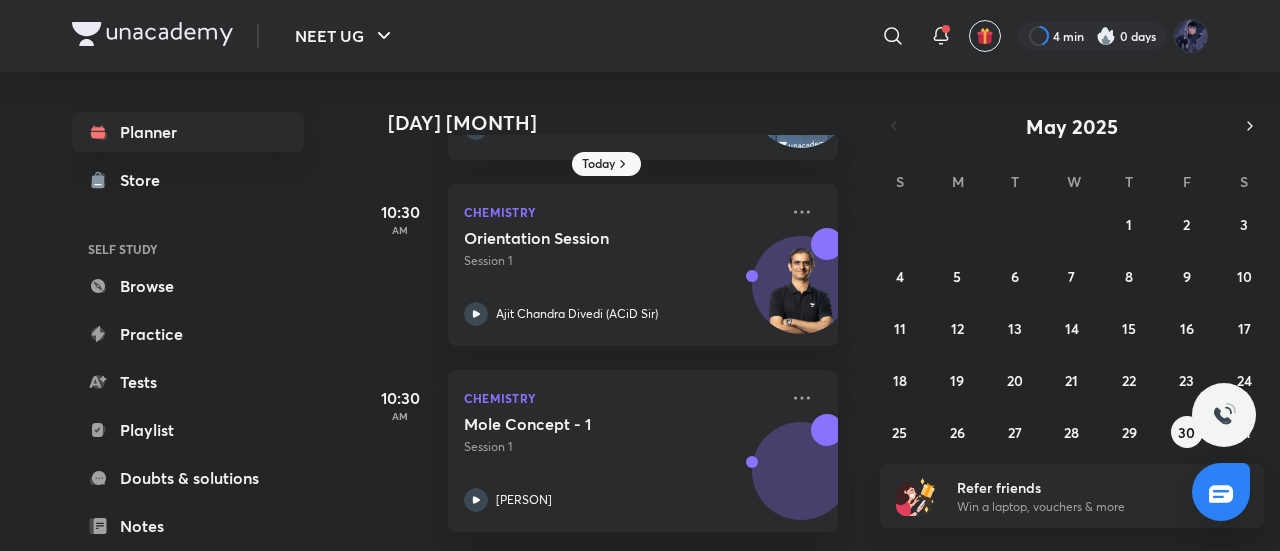 scroll, scrollTop: 89, scrollLeft: 0, axis: vertical 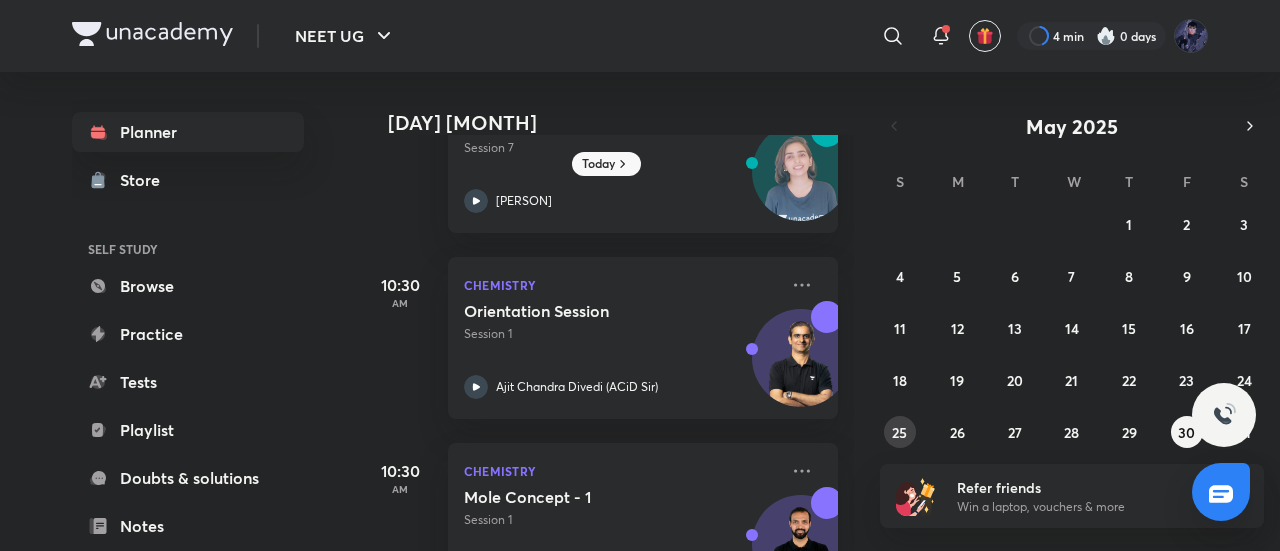 click on "25" at bounding box center [900, 432] 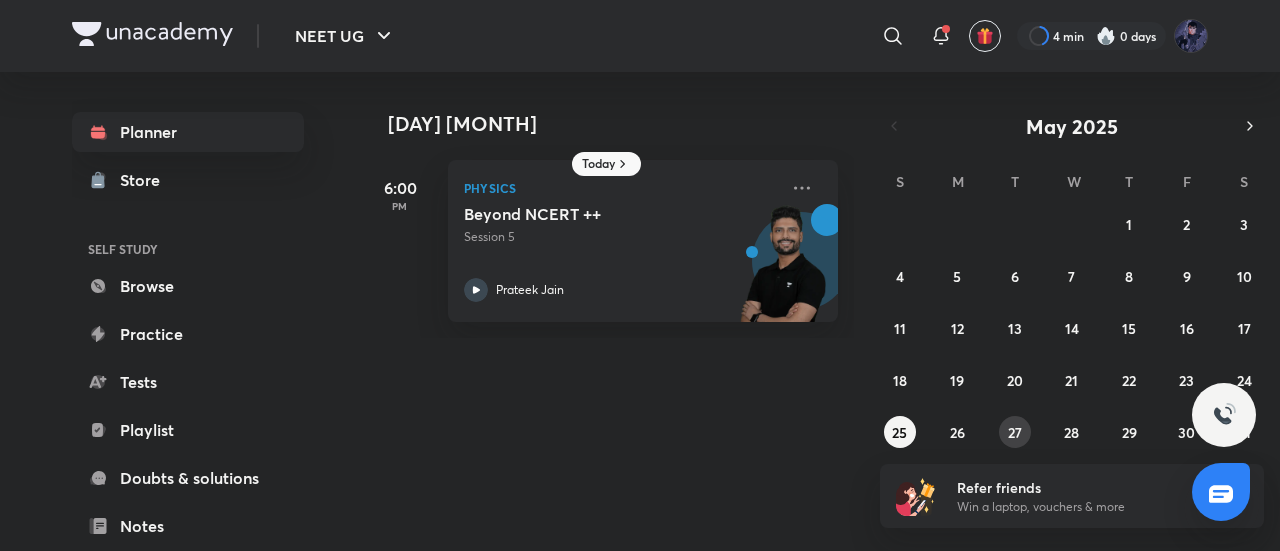 click on "27" at bounding box center (1015, 432) 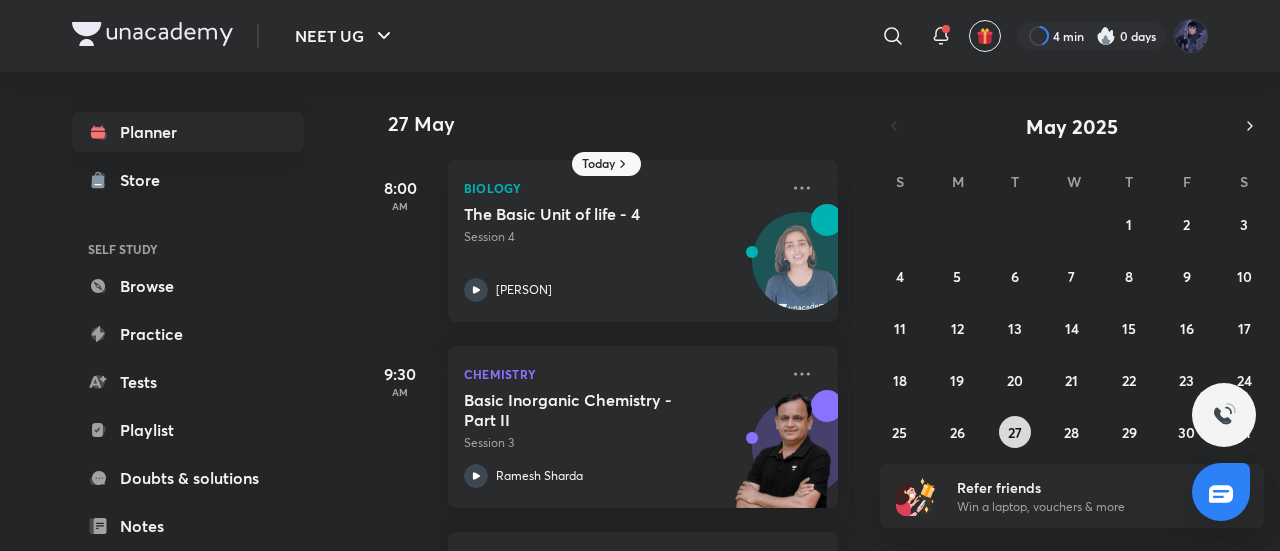click on "27" at bounding box center [1015, 432] 